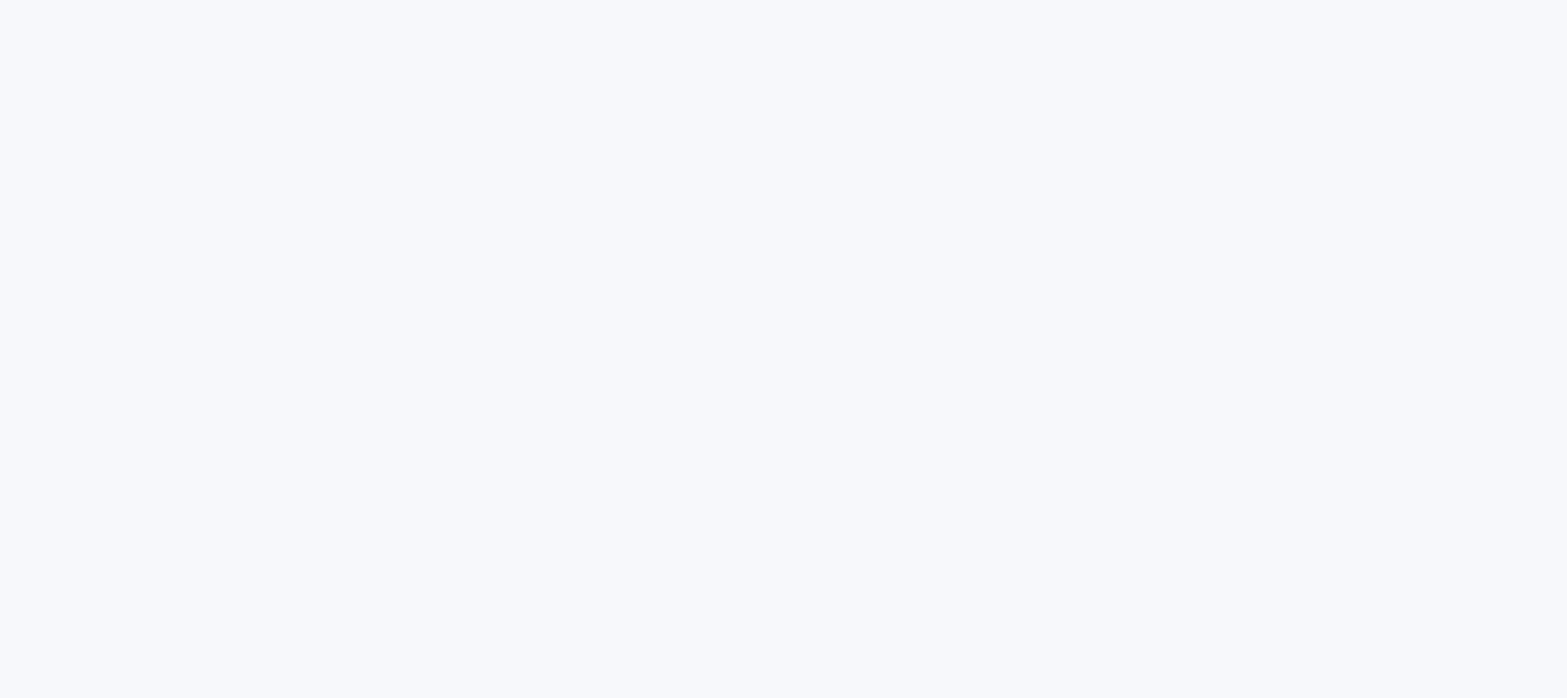 scroll, scrollTop: 0, scrollLeft: 0, axis: both 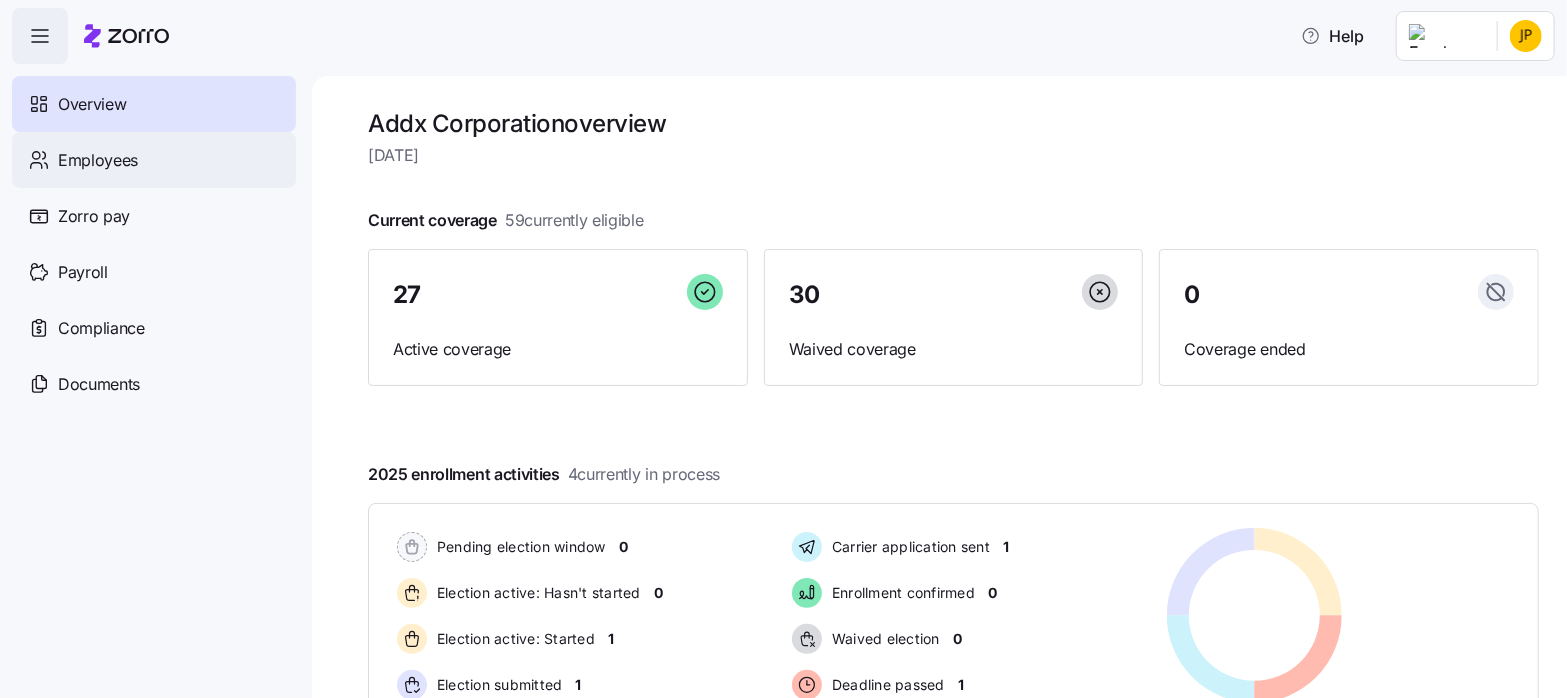 click on "Employees" at bounding box center (98, 160) 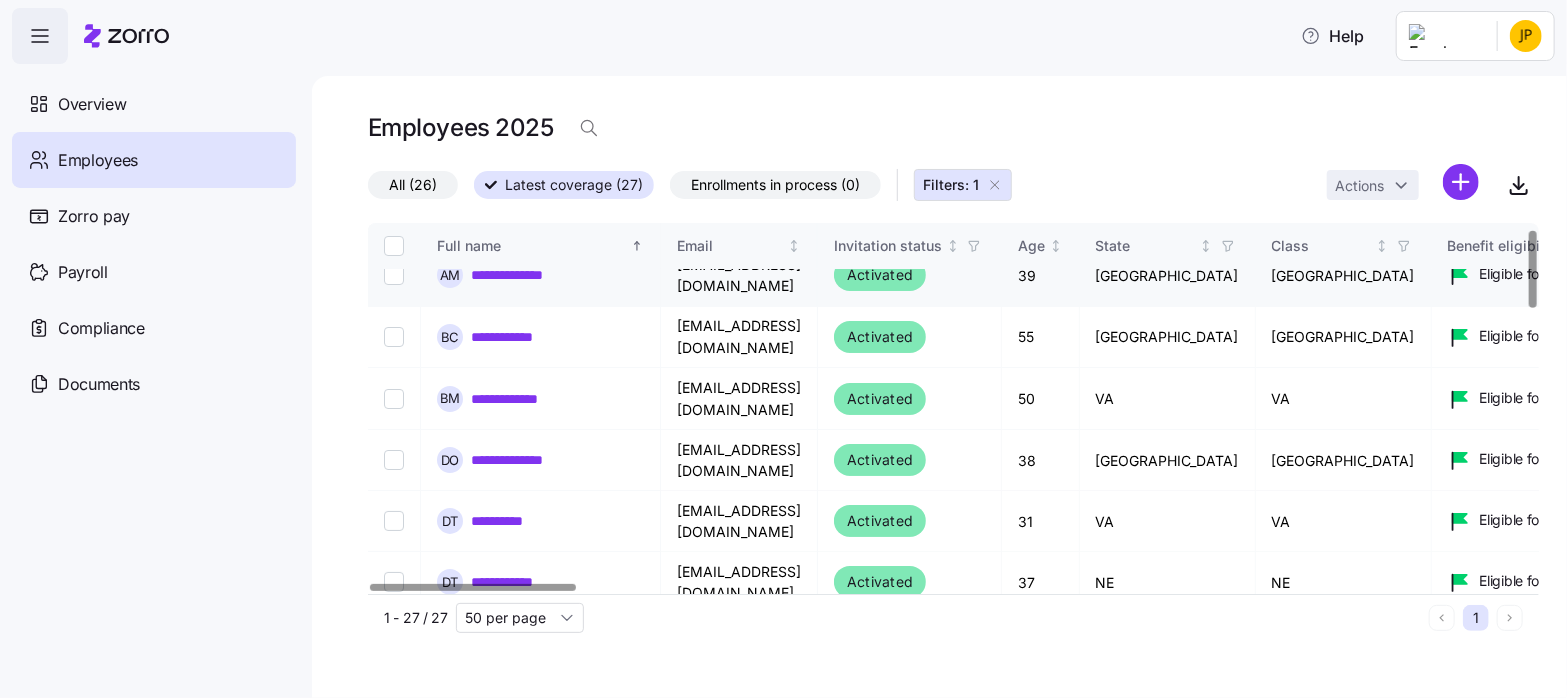 scroll, scrollTop: 27, scrollLeft: 0, axis: vertical 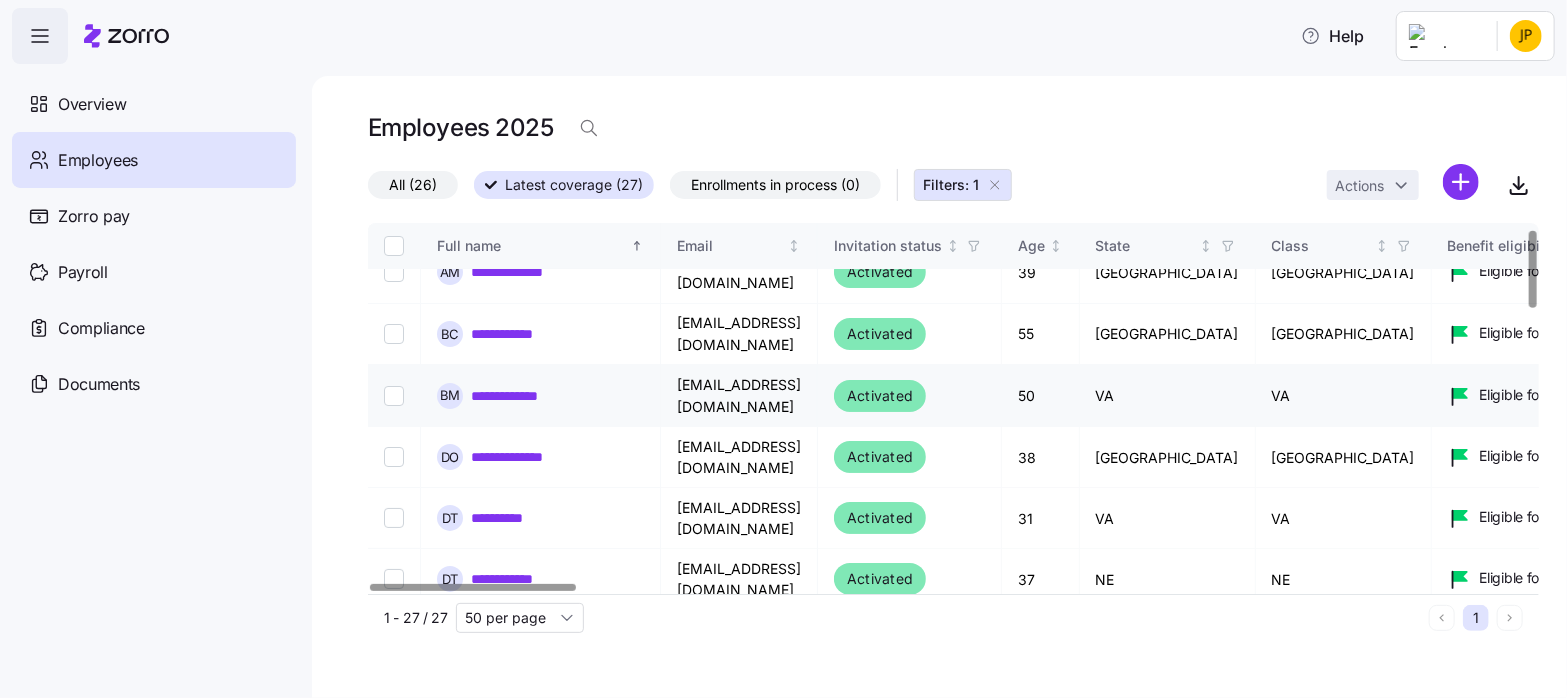 click at bounding box center [394, 396] 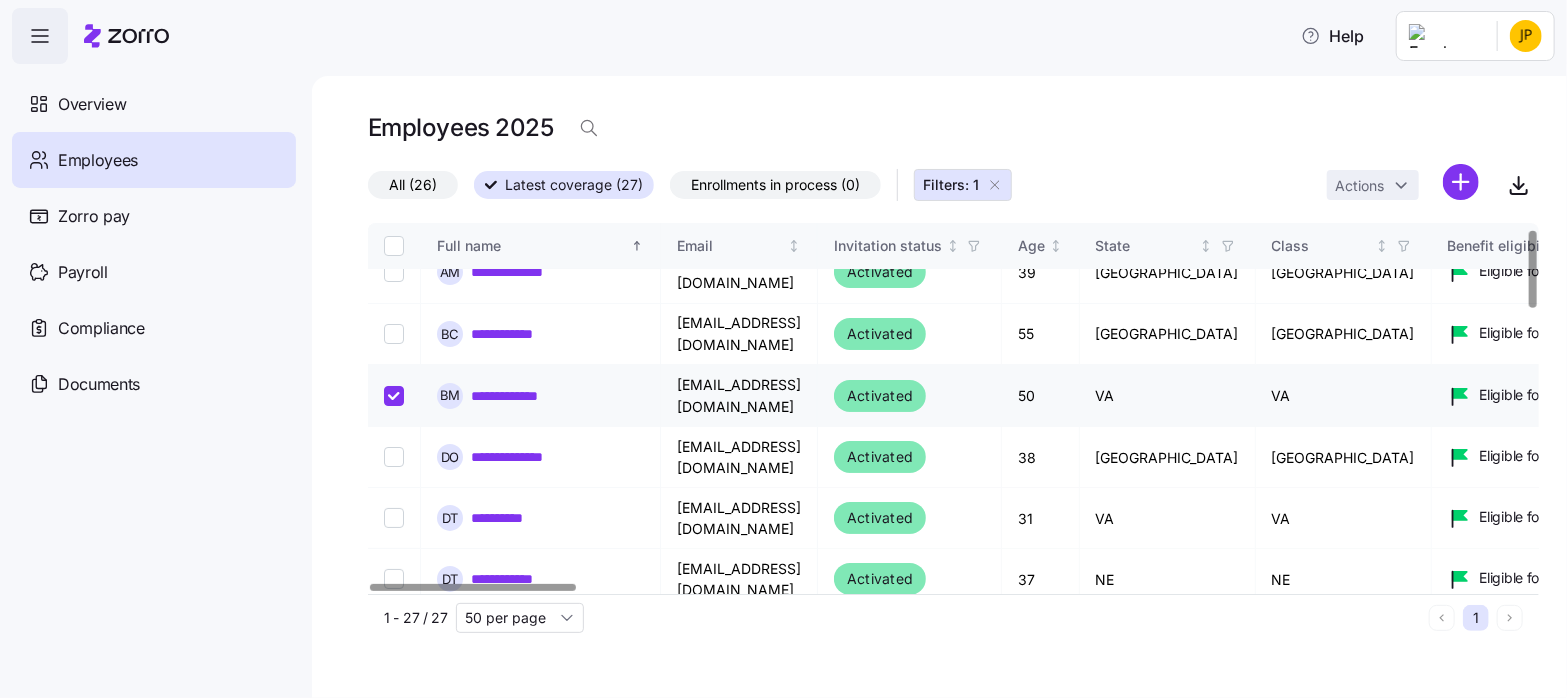 checkbox on "true" 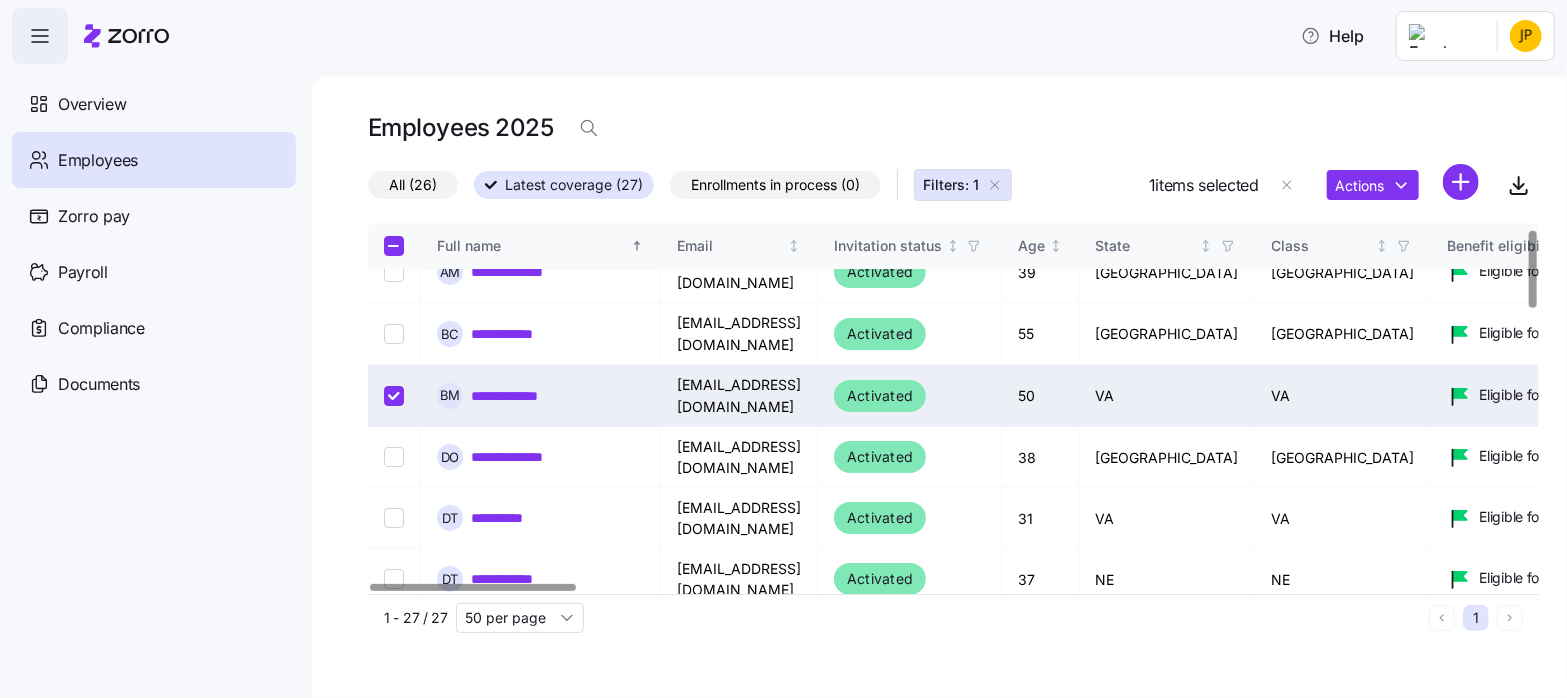 click on "**********" at bounding box center (518, 396) 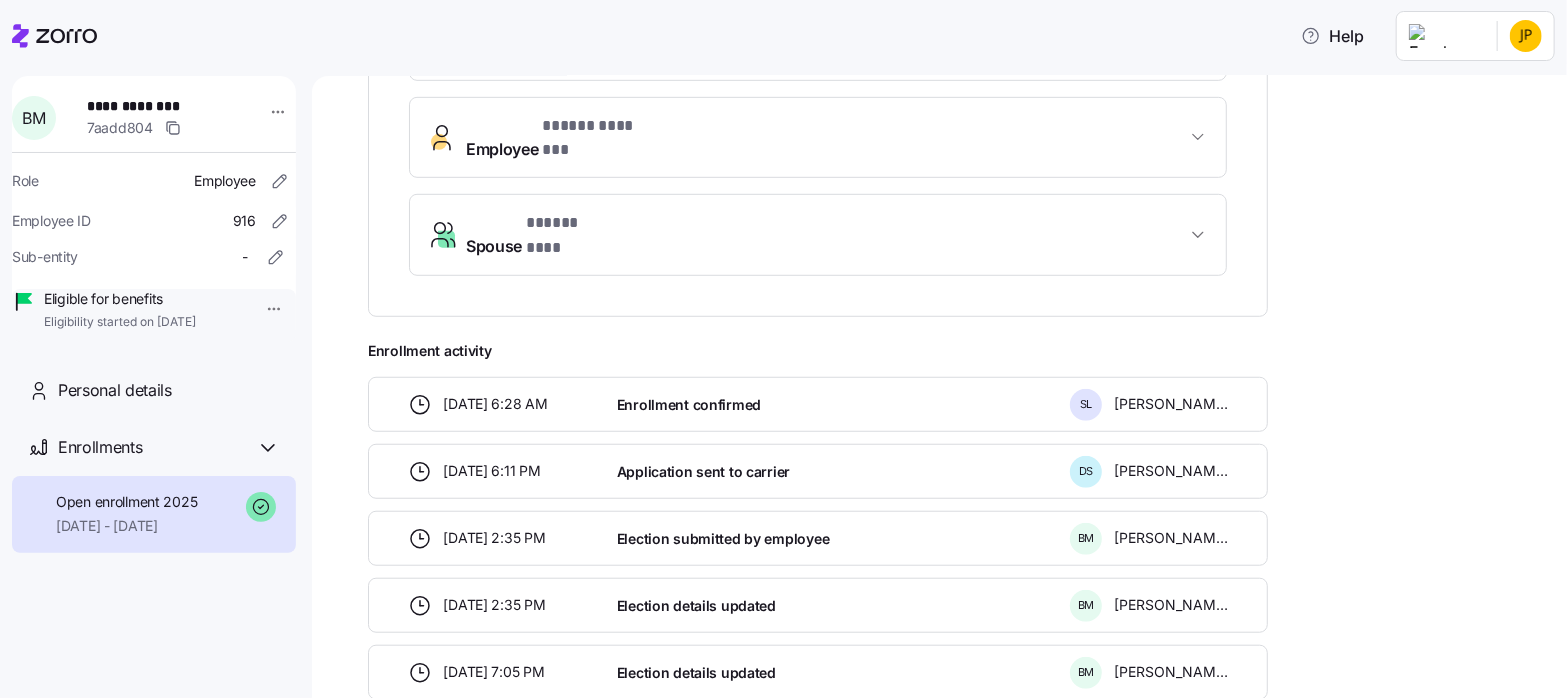 scroll, scrollTop: 667, scrollLeft: 0, axis: vertical 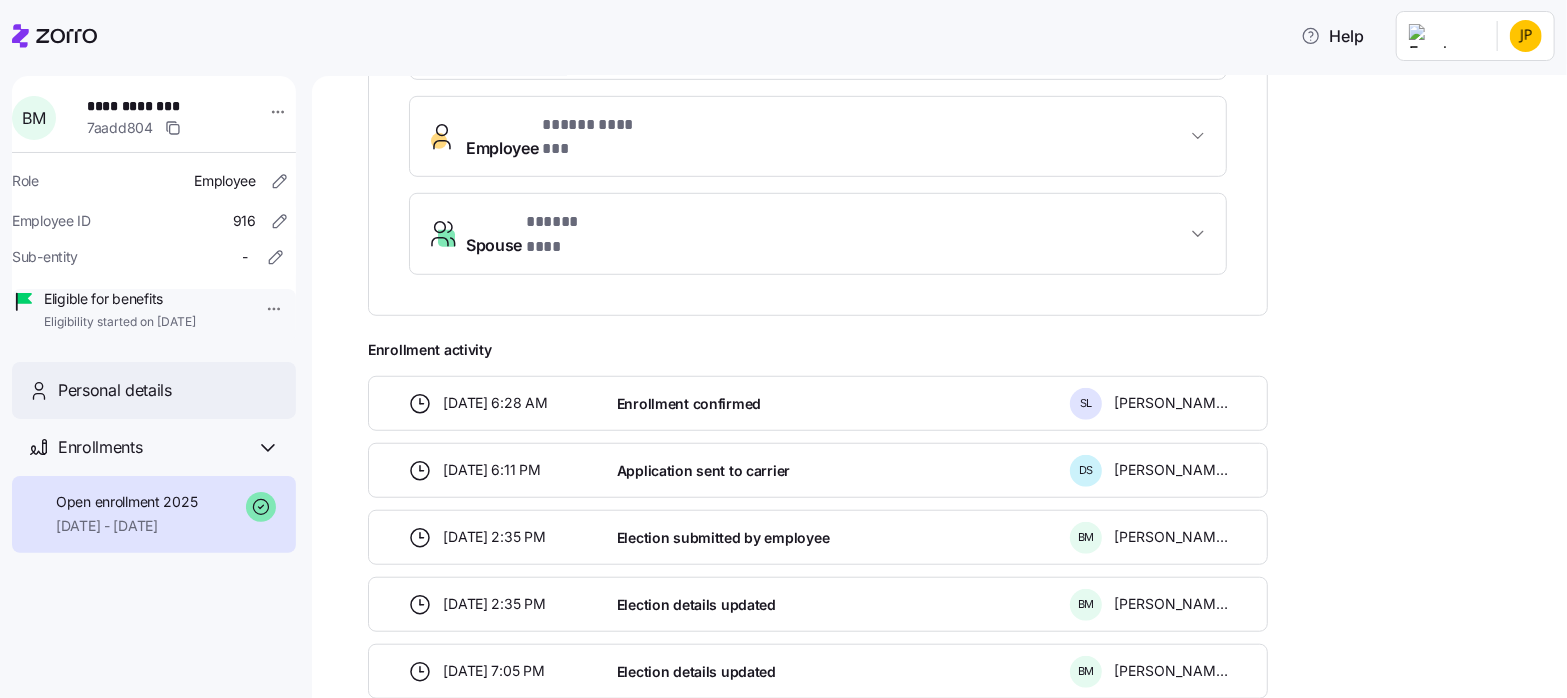 click on "Personal details" at bounding box center (115, 390) 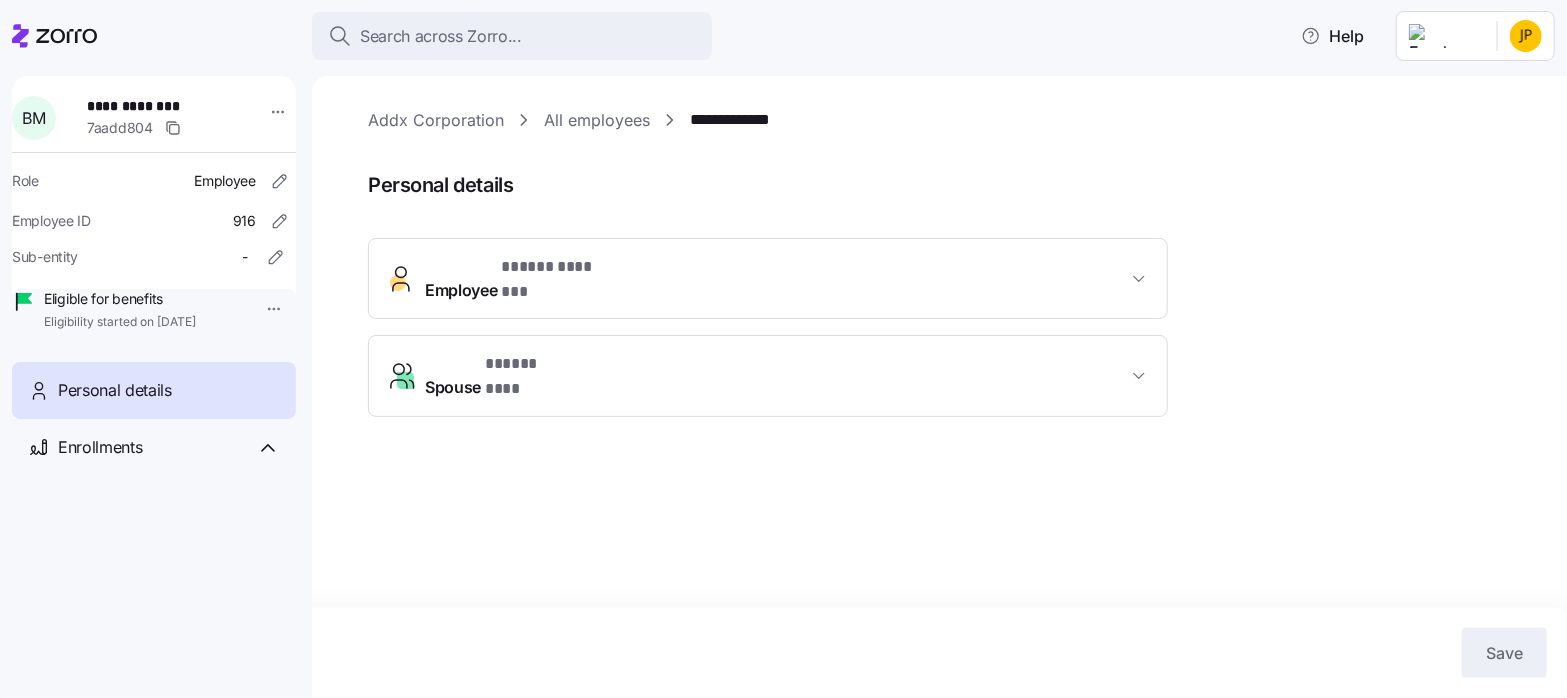 click 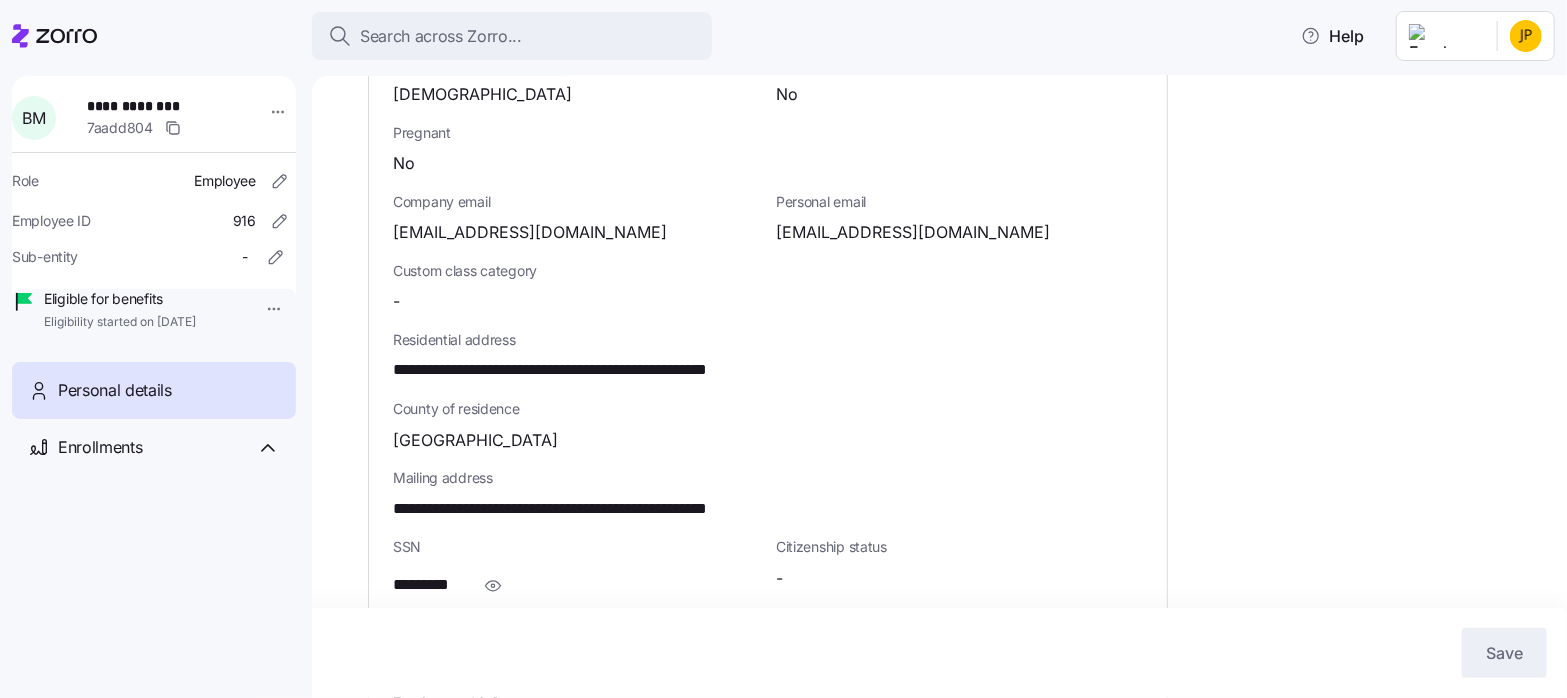 scroll, scrollTop: 0, scrollLeft: 0, axis: both 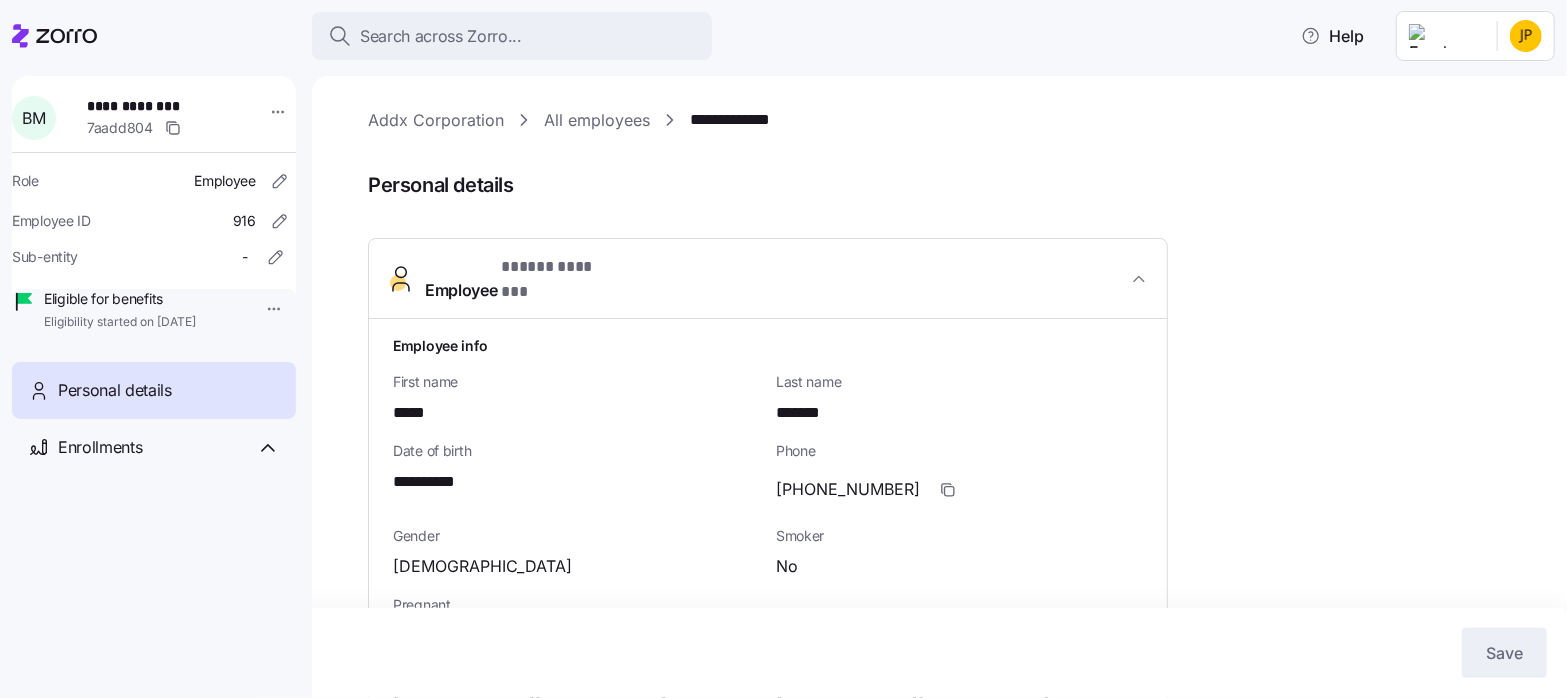 click 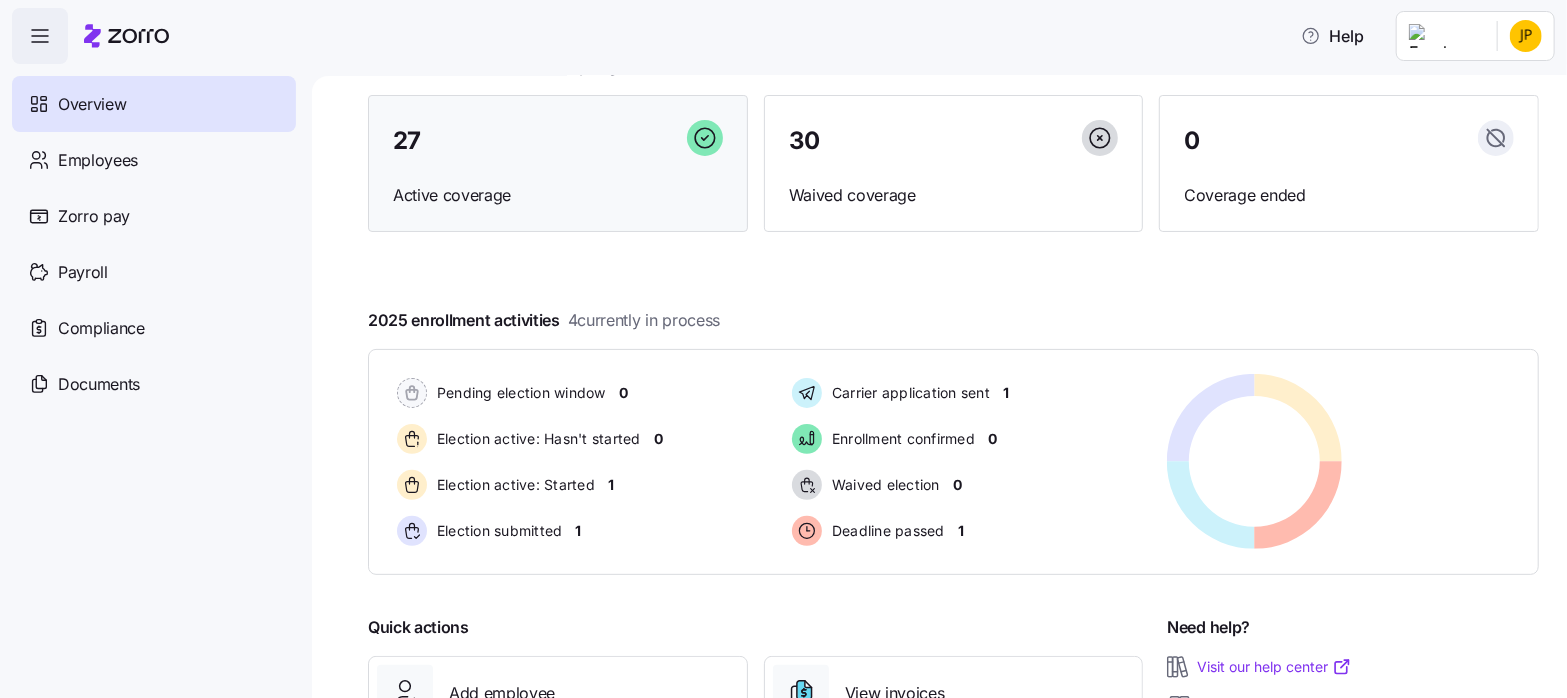 scroll, scrollTop: 0, scrollLeft: 0, axis: both 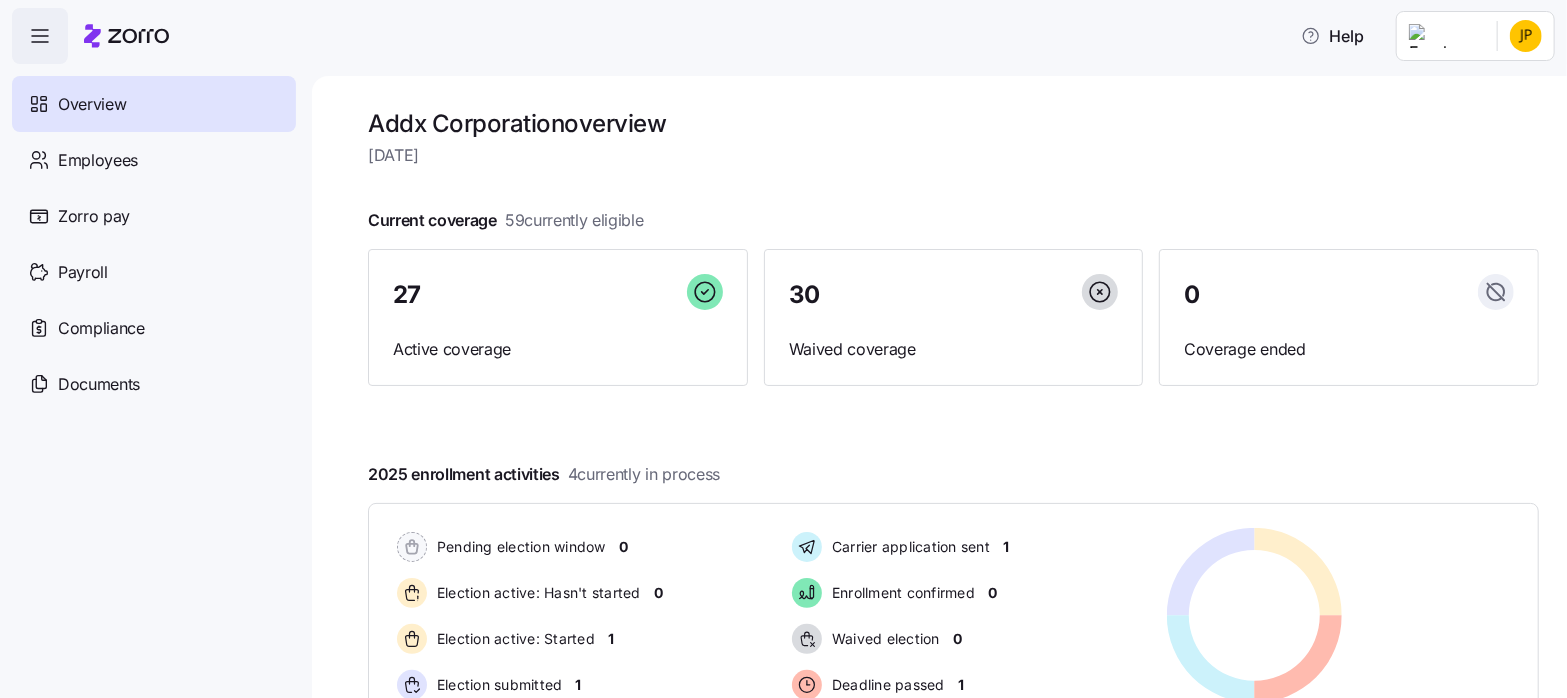 click on "Help Overview Employees Zorro pay Payroll Compliance Documents Addx Corporation  overview Thursday, July 10 Current coverage 59  currently eligible 27 Active coverage 30 Waived coverage 0 Coverage ended 2025   enrollment activities 4  currently in process Pending election window 0 Election active: Hasn't started 0 Election active: Started 1 Election submitted 1 Carrier application sent 1 Enrollment confirmed 0 Waived election 0 Deadline passed 1 Pending election window 0 Election active: Hasn't started 0 Election active: Started 1 Election submitted 1 Carrier application sent 1 Enrollment confirmed 0 Waived election 0 Deadline passed 1 Quick actions Add employee View invoices Run payroll Need help? Visit our help center See what’s new on our blog Company Overview | Zorro" at bounding box center [783, 343] 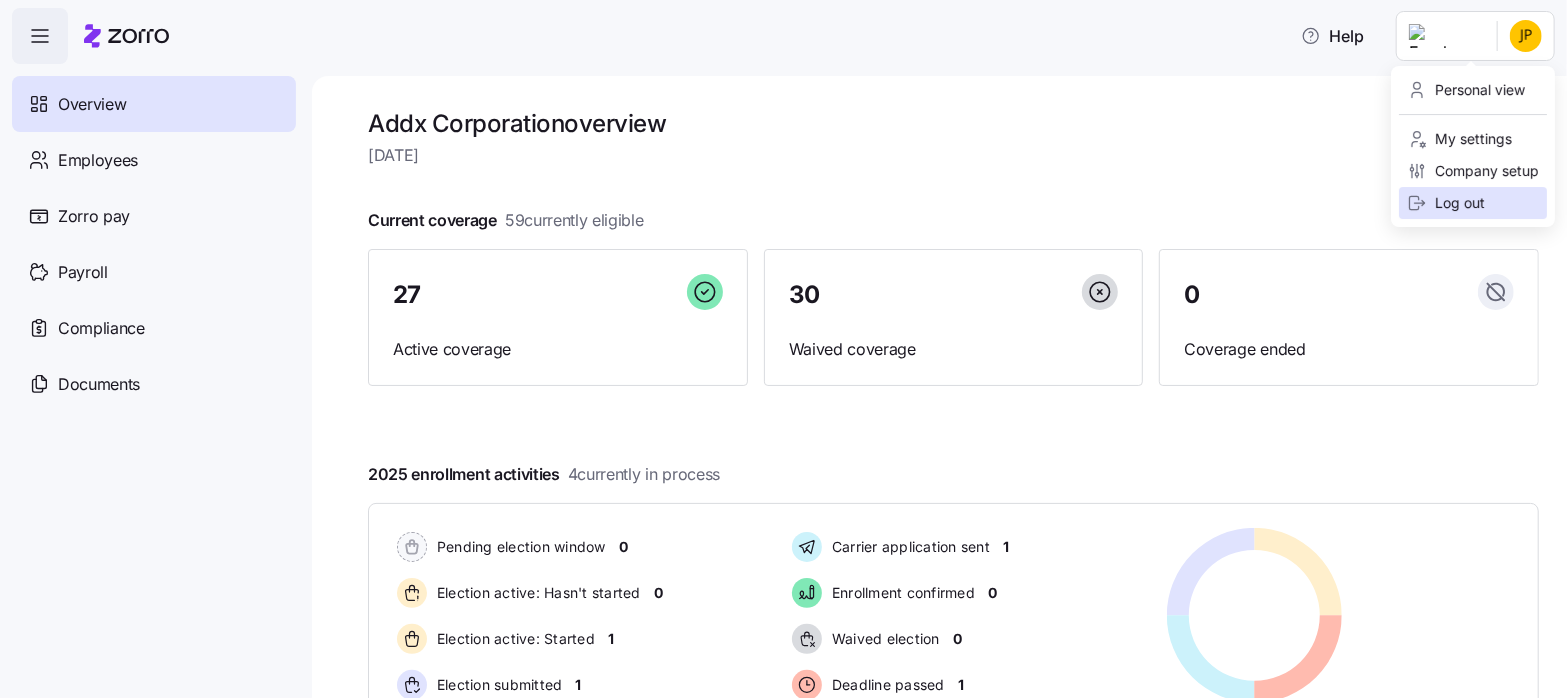 click on "Log out" at bounding box center (1446, 203) 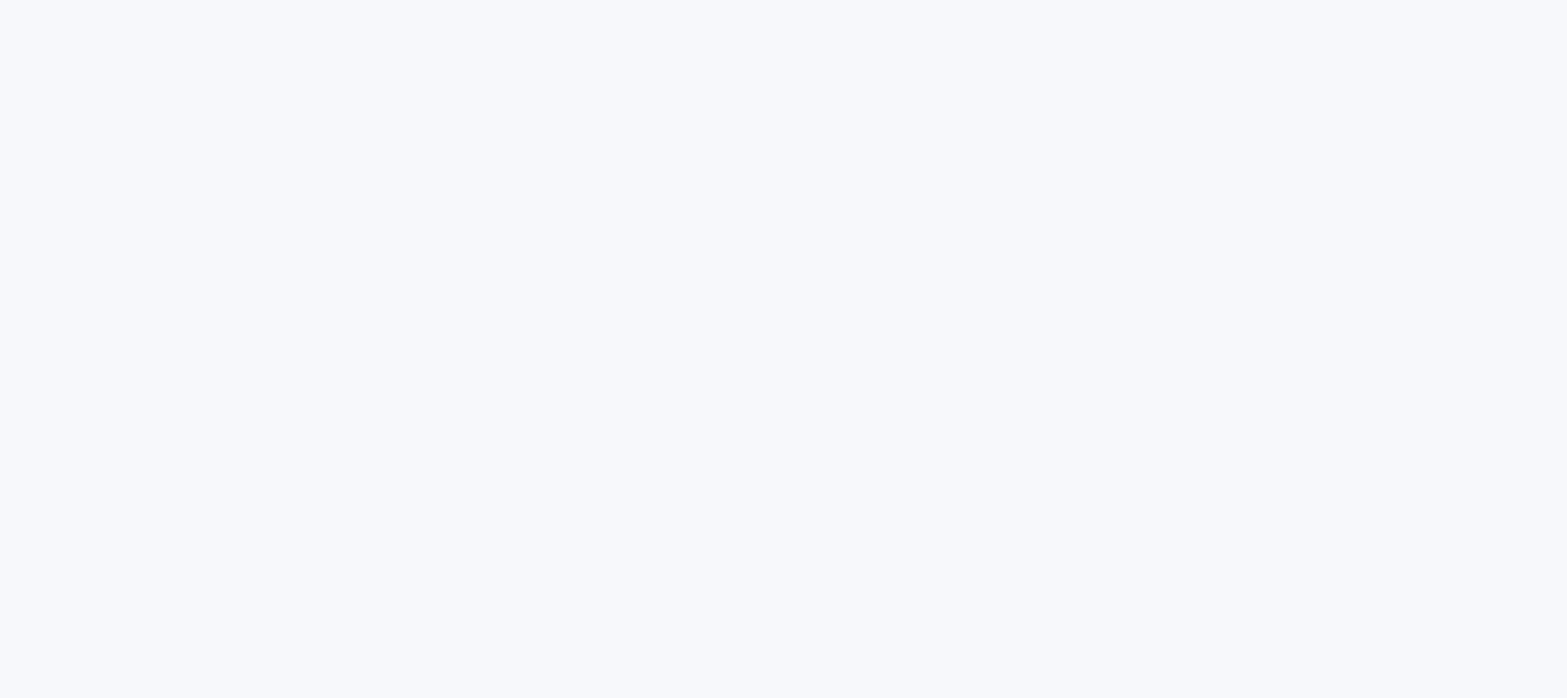 scroll, scrollTop: 0, scrollLeft: 0, axis: both 